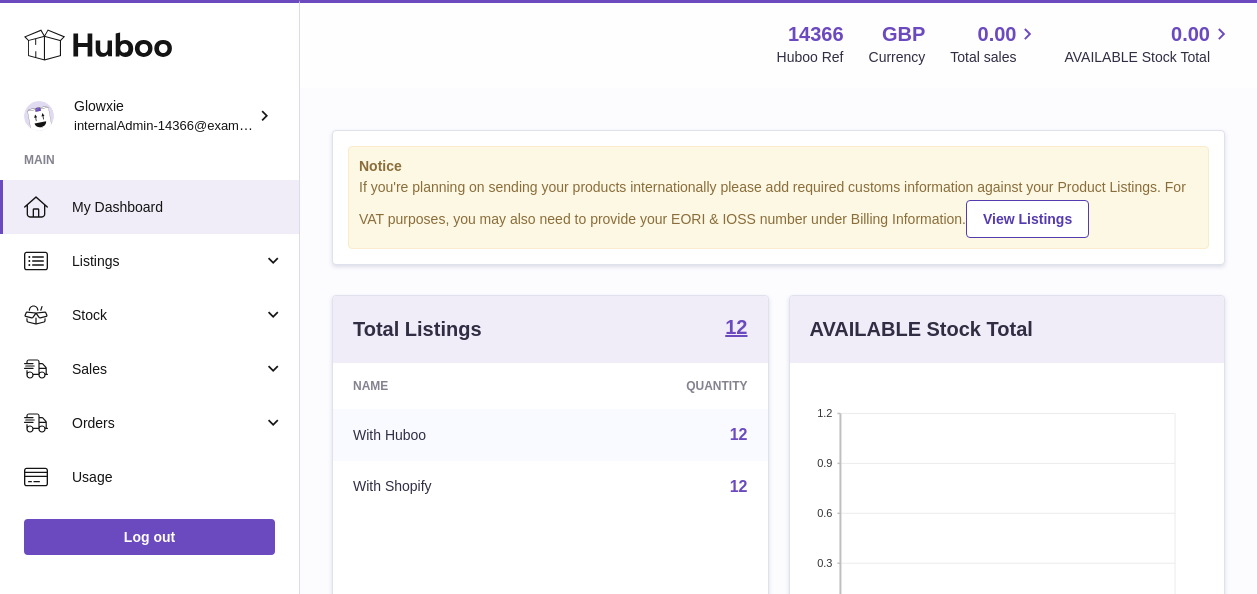 scroll, scrollTop: 0, scrollLeft: 0, axis: both 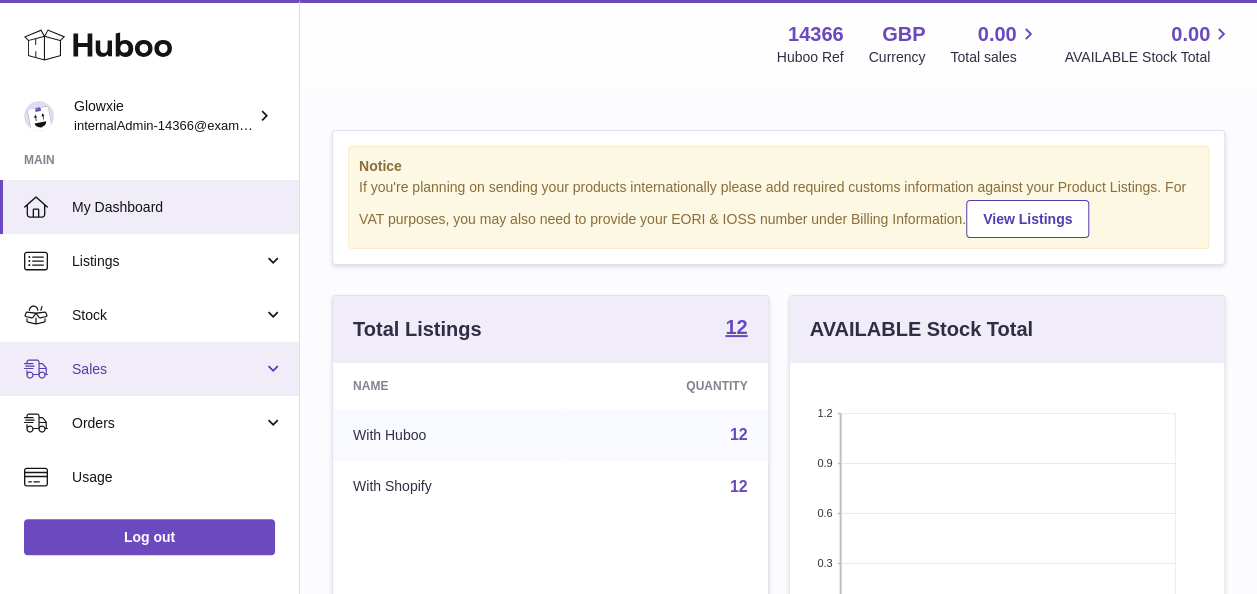 click on "Sales" at bounding box center [167, 369] 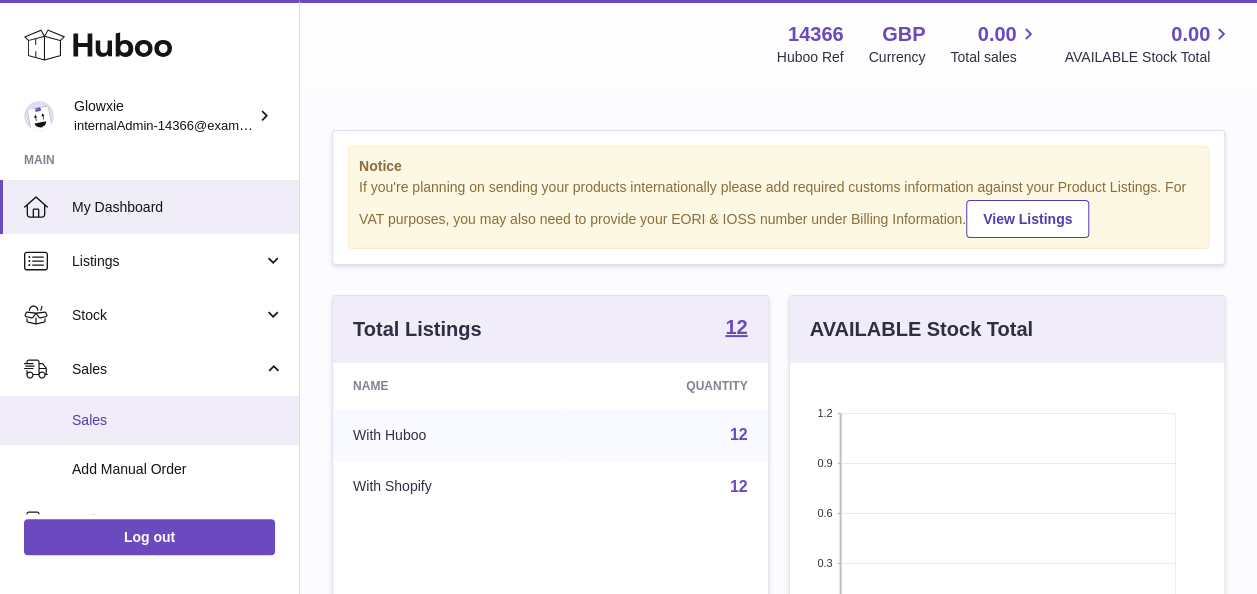 click on "Sales" at bounding box center [178, 420] 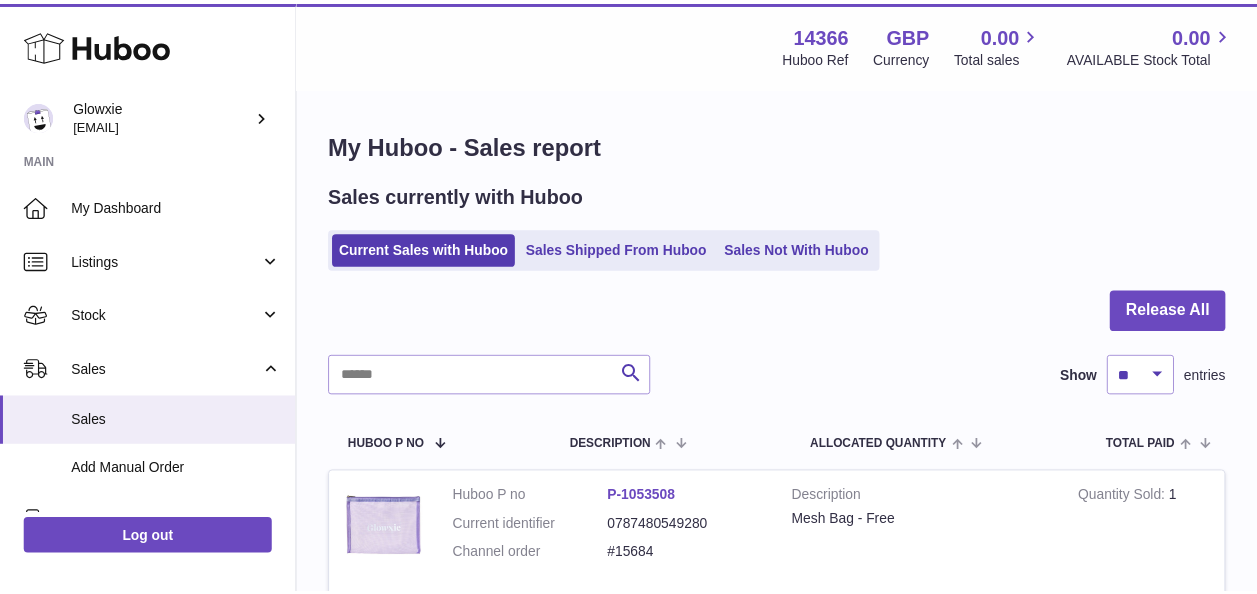 scroll, scrollTop: 0, scrollLeft: 0, axis: both 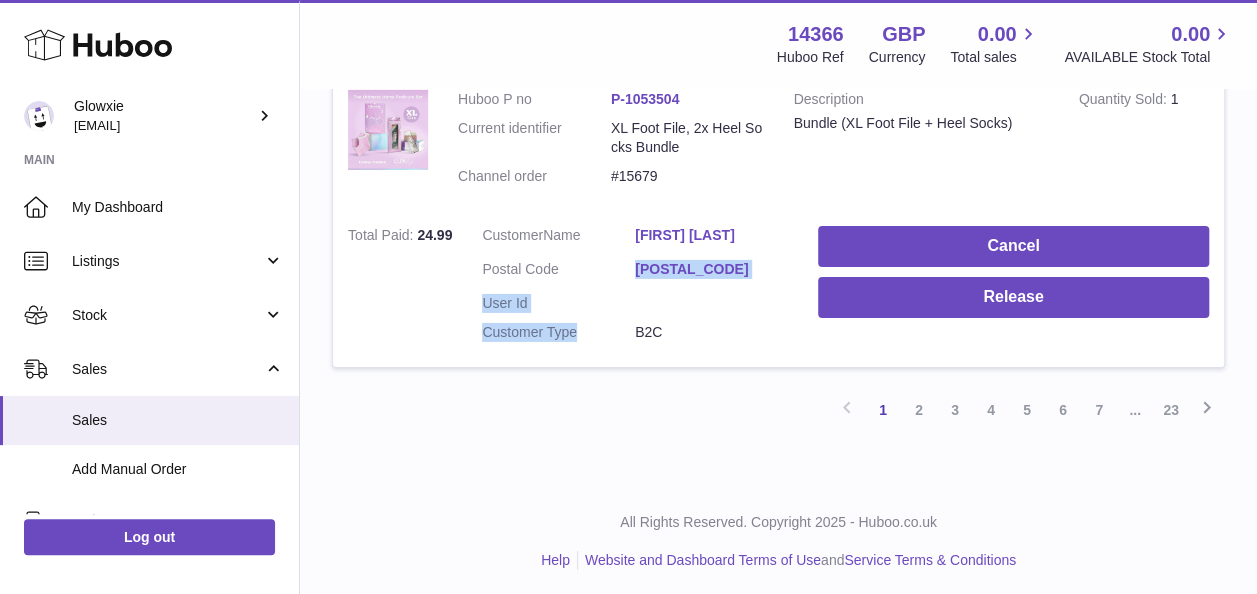 drag, startPoint x: 0, startPoint y: 0, endPoint x: 591, endPoint y: 256, distance: 644.06287 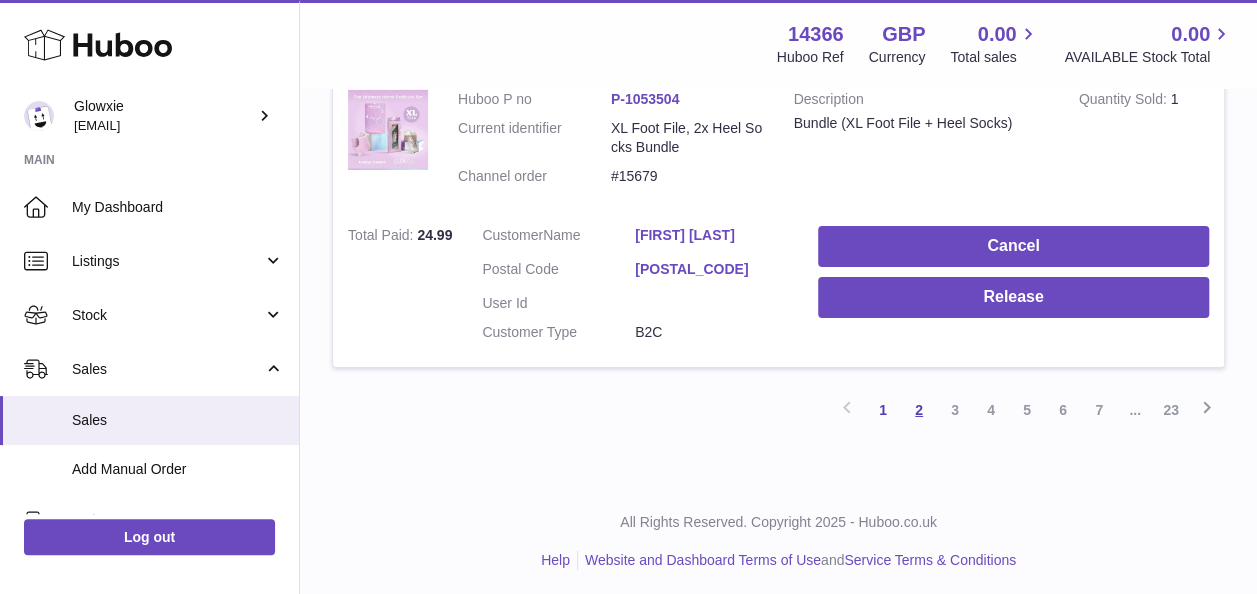click on "2" at bounding box center [919, 410] 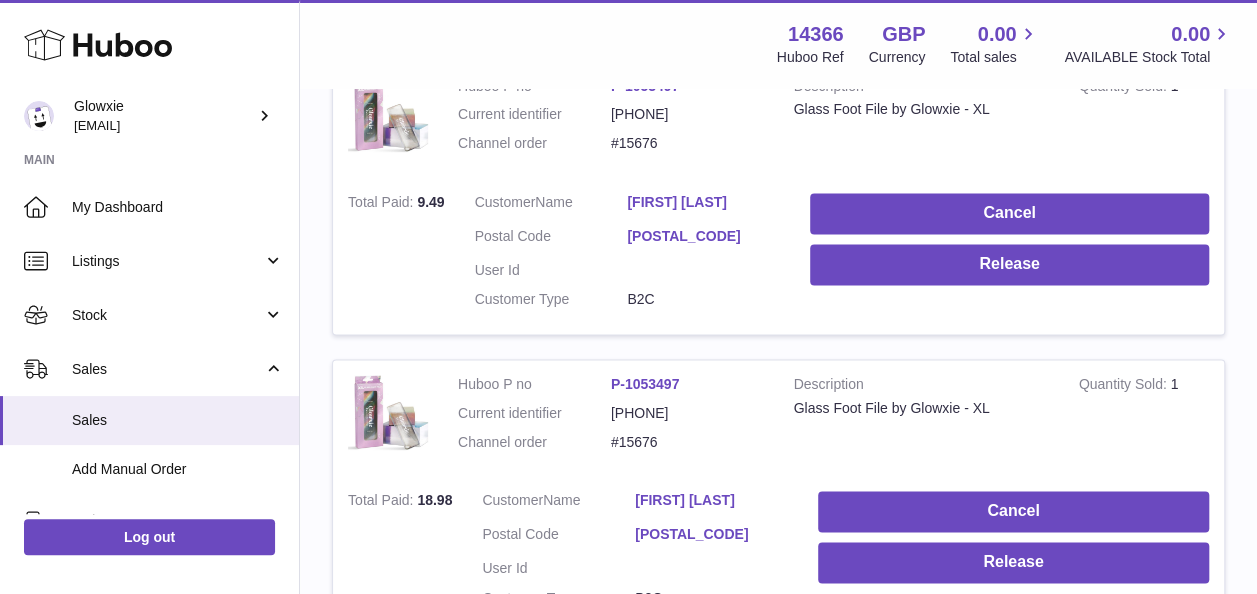 scroll, scrollTop: 1289, scrollLeft: 0, axis: vertical 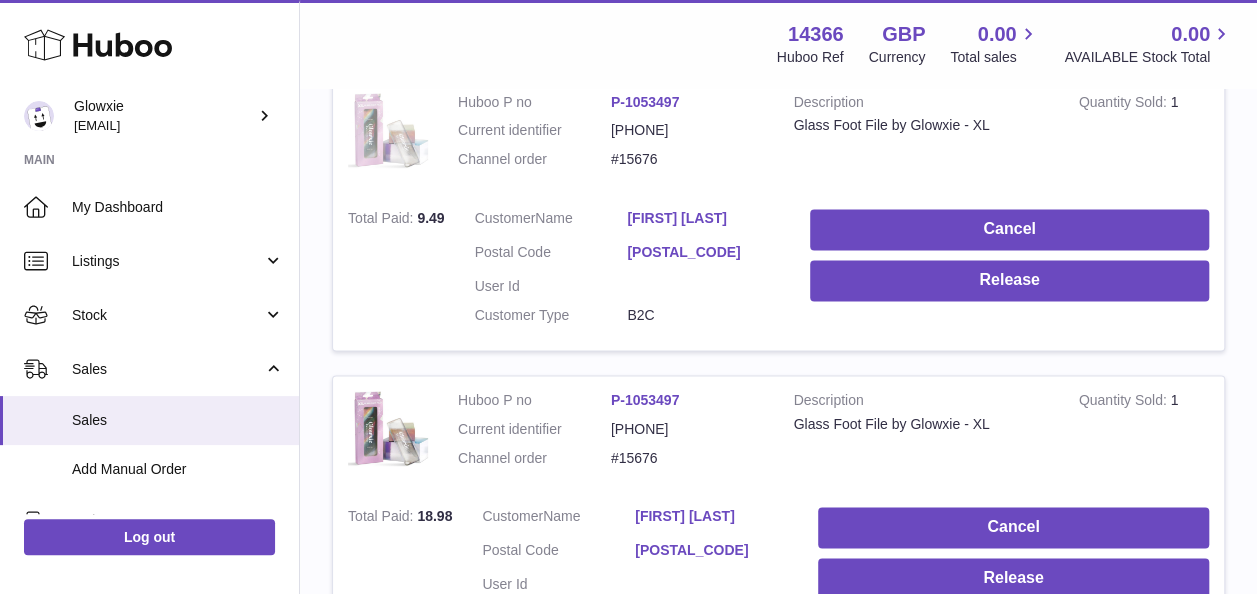 click at bounding box center (388, 131) 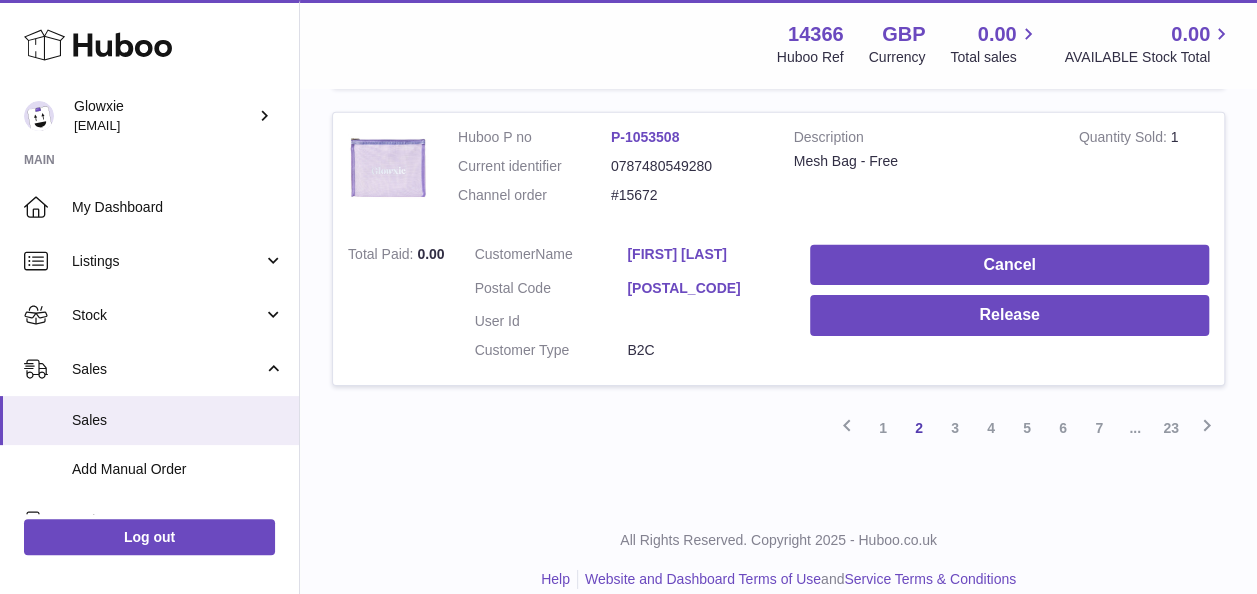 scroll, scrollTop: 3061, scrollLeft: 0, axis: vertical 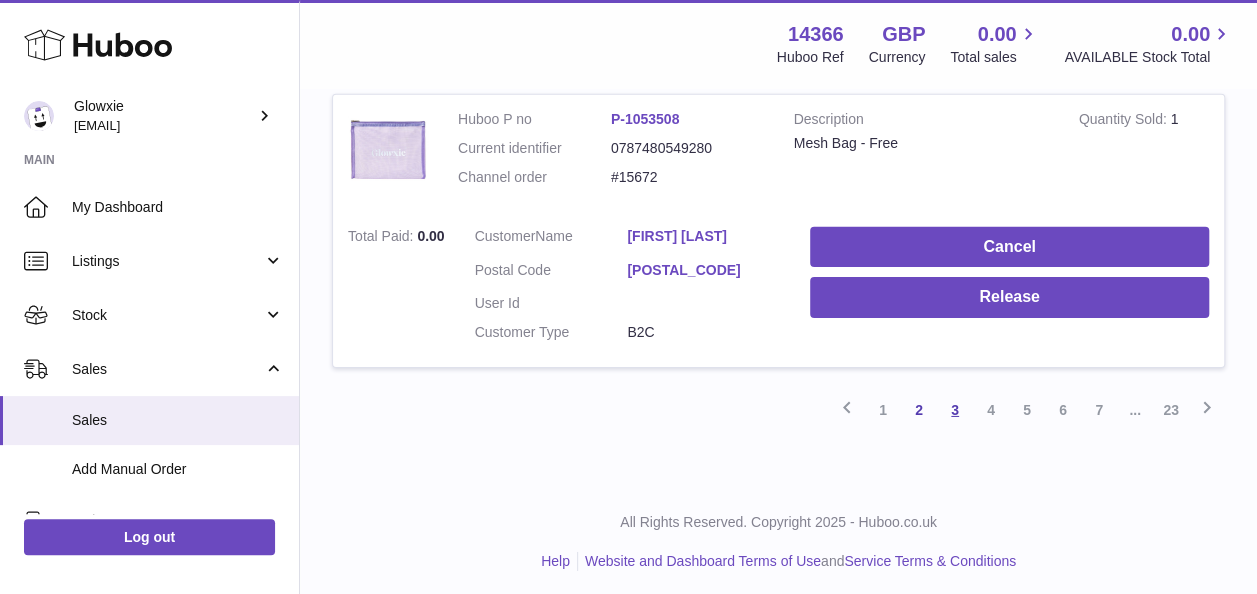 click on "3" at bounding box center [955, 410] 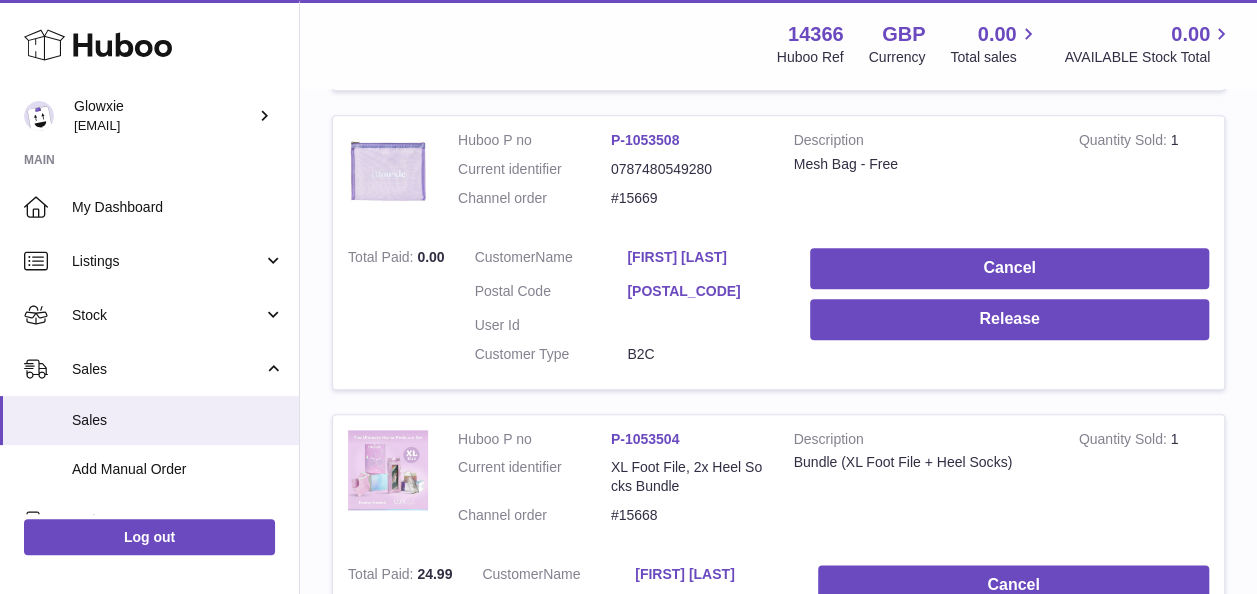 scroll, scrollTop: 1083, scrollLeft: 0, axis: vertical 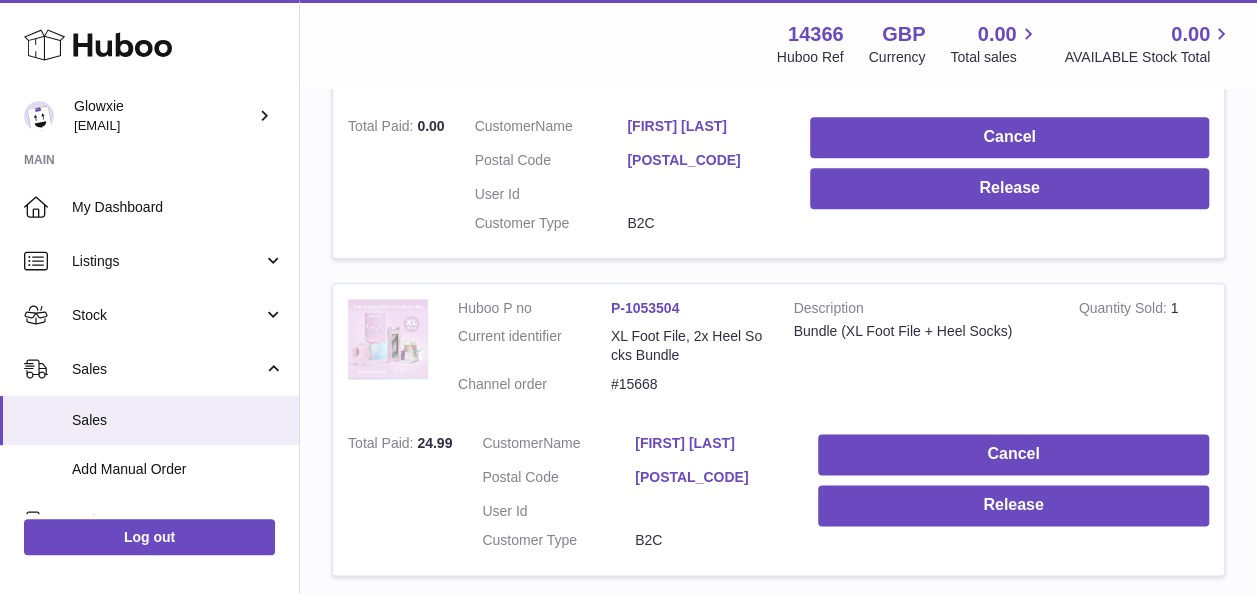 click at bounding box center (388, 339) 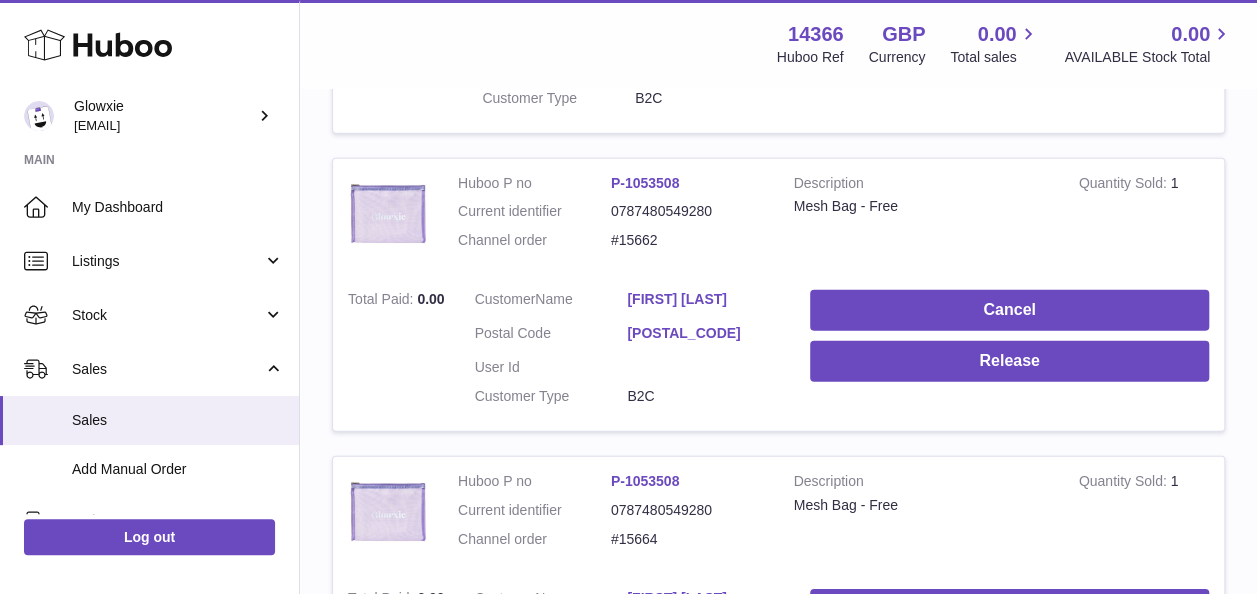 scroll, scrollTop: 3080, scrollLeft: 0, axis: vertical 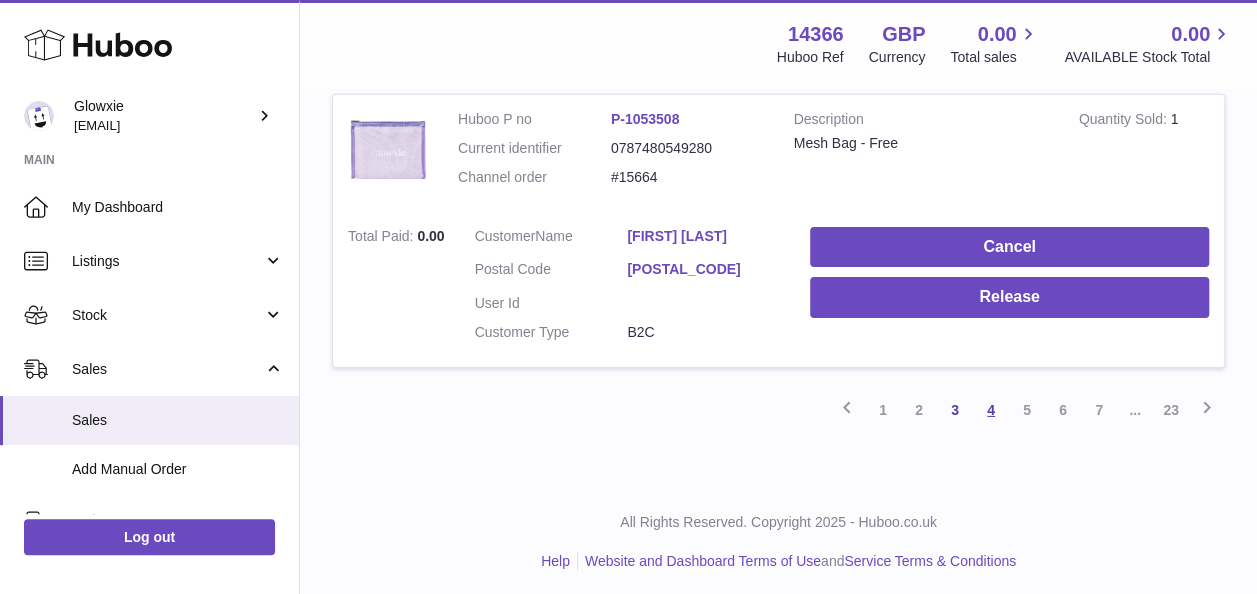 click on "4" at bounding box center [991, 410] 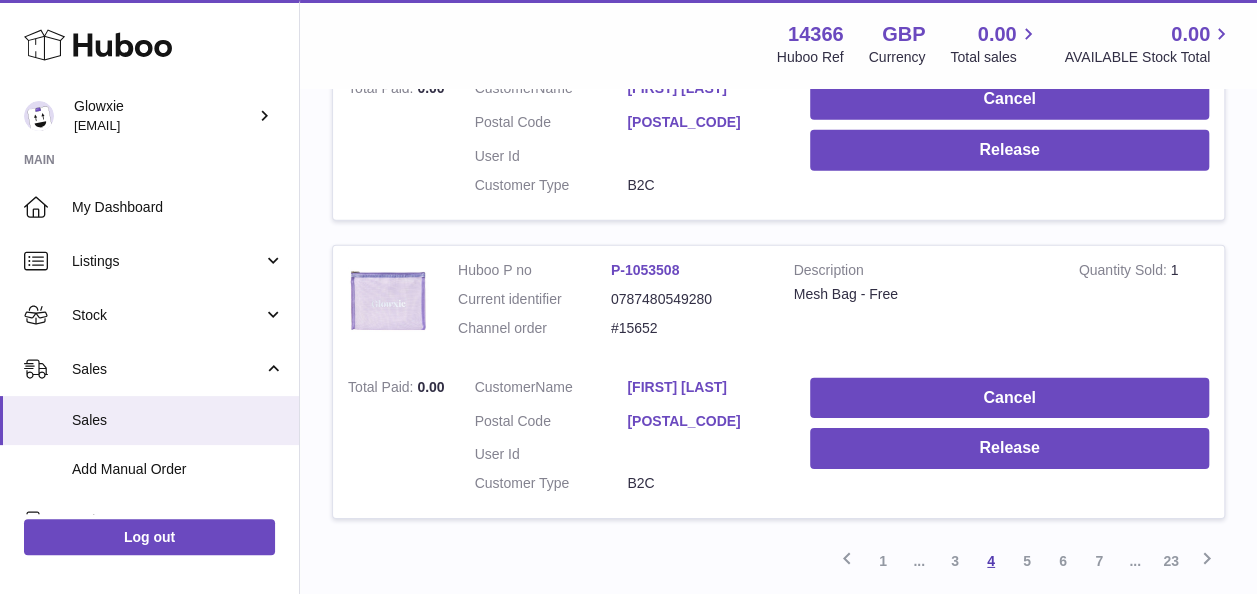 scroll, scrollTop: 2914, scrollLeft: 0, axis: vertical 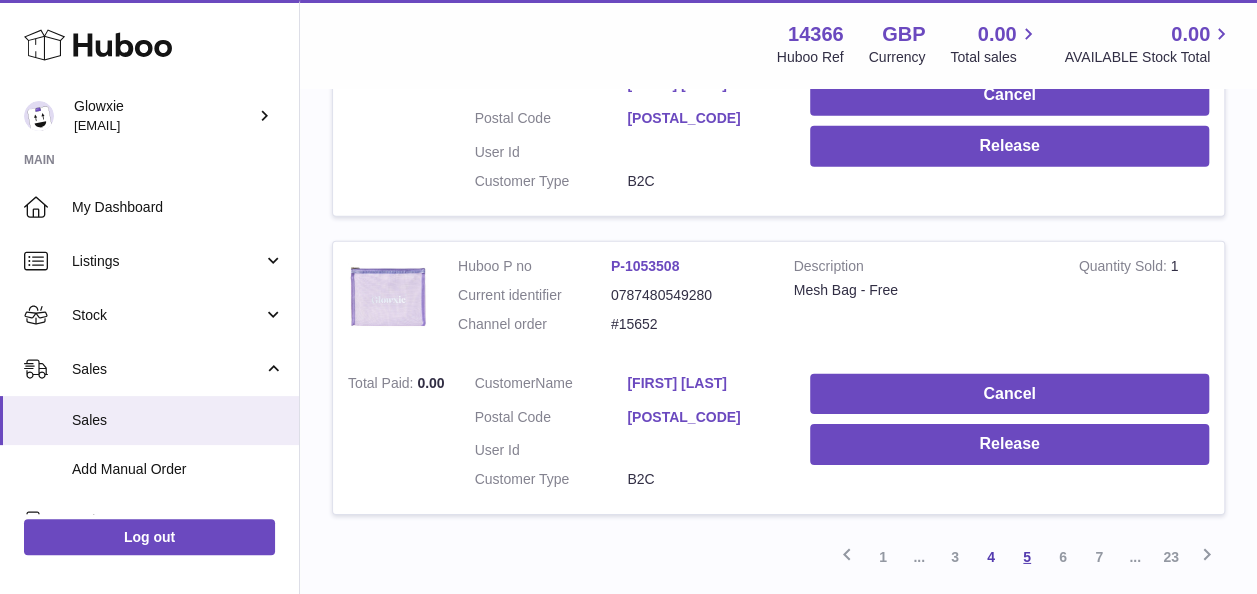click on "5" at bounding box center (1027, 557) 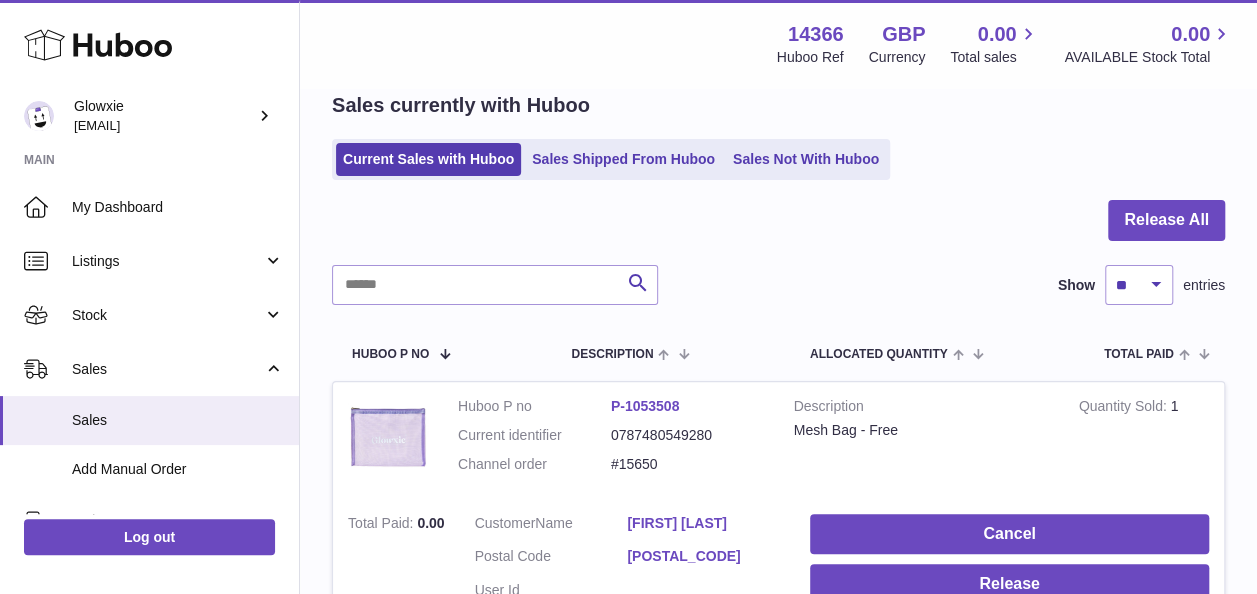 scroll, scrollTop: 386, scrollLeft: 0, axis: vertical 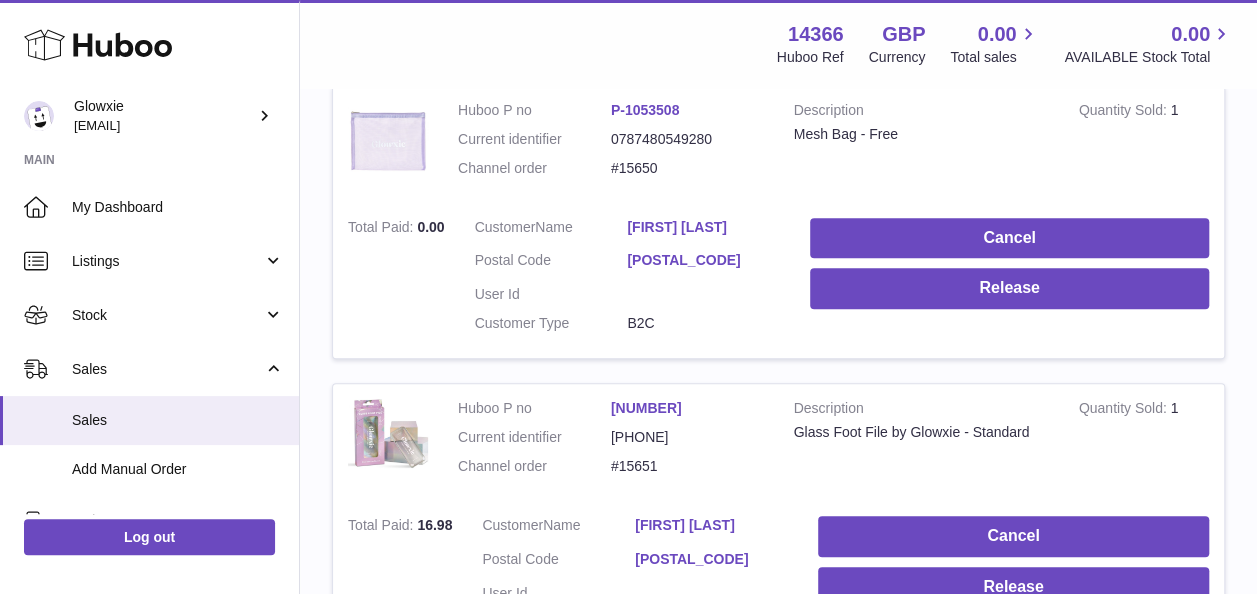 click at bounding box center [388, 141] 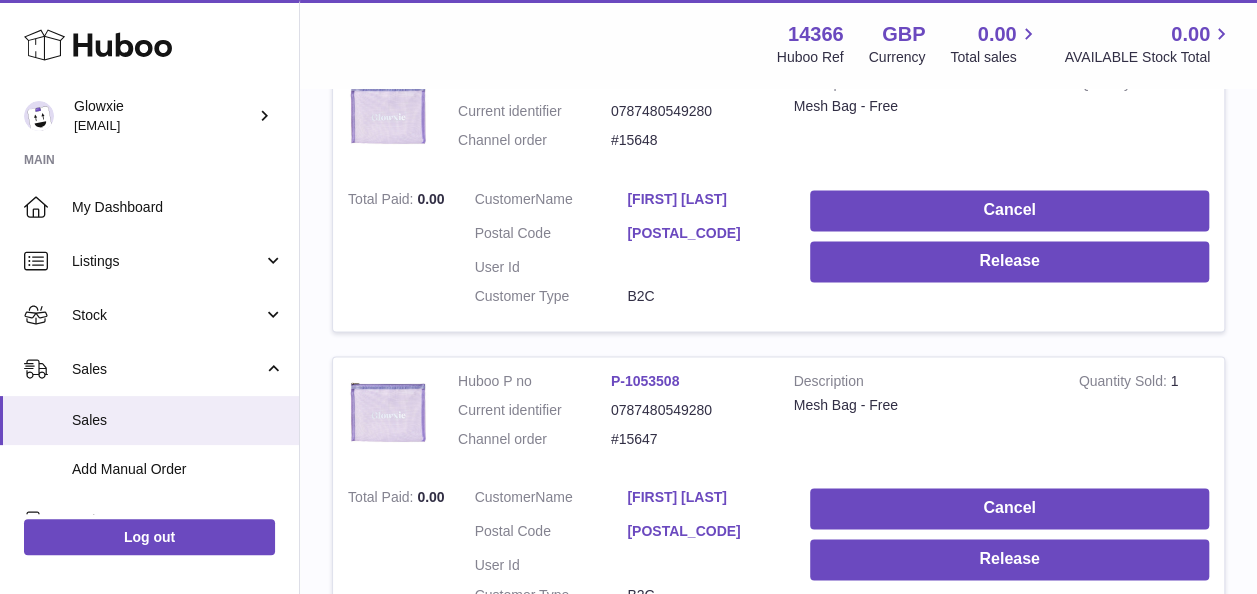 scroll, scrollTop: 1375, scrollLeft: 0, axis: vertical 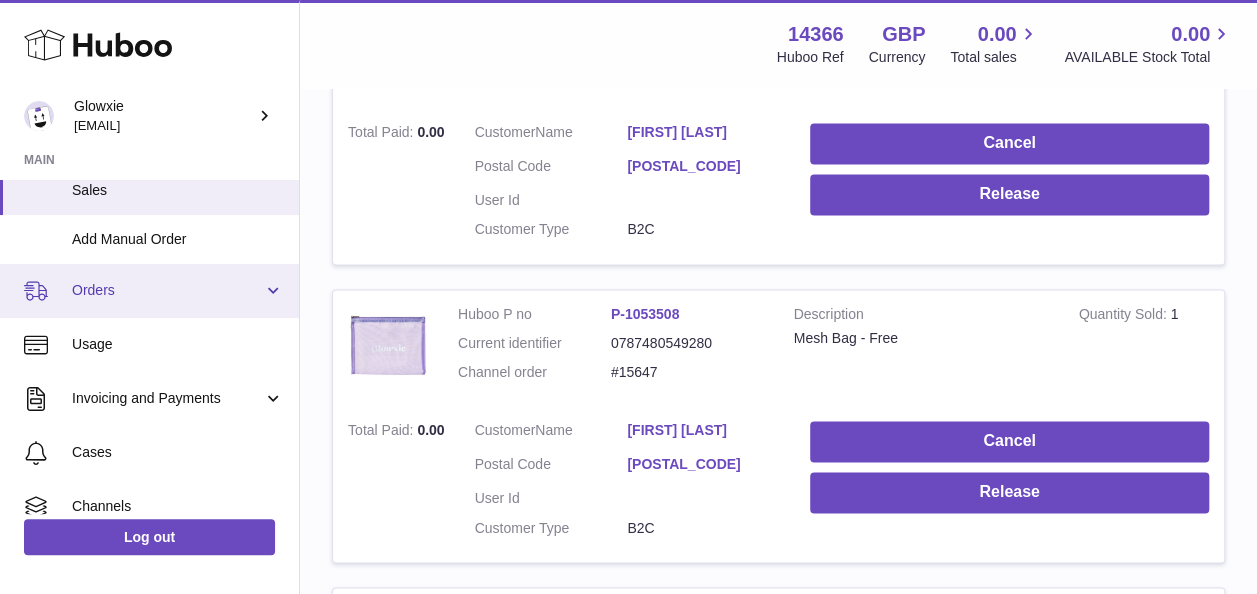 click on "Orders" at bounding box center (149, 291) 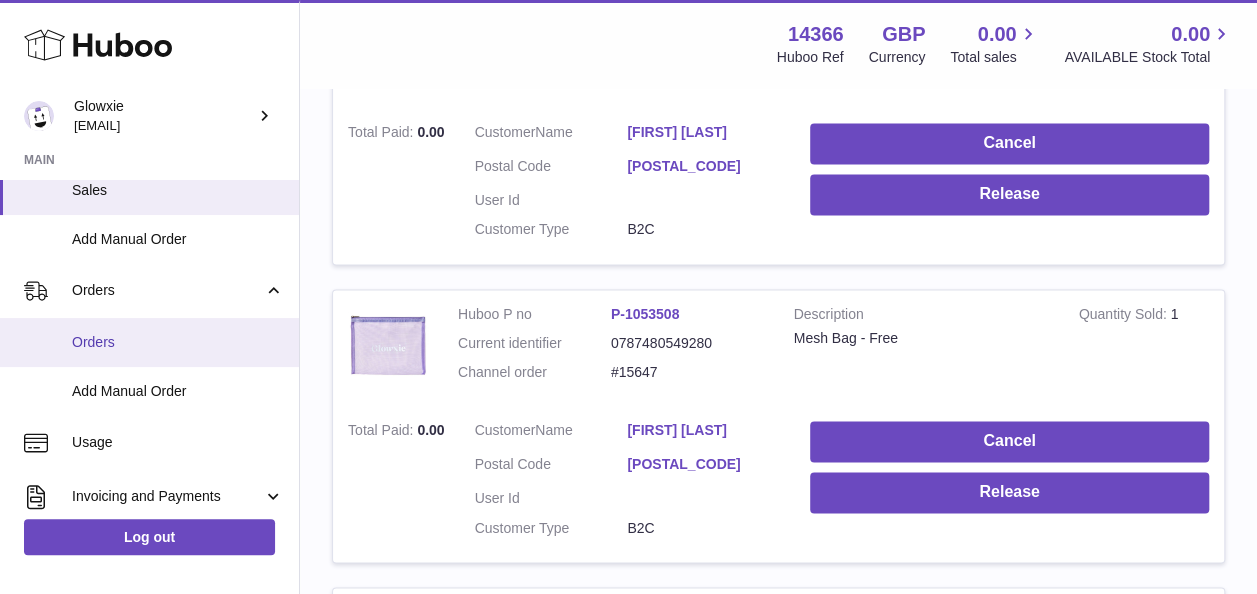 click on "Orders" at bounding box center (178, 342) 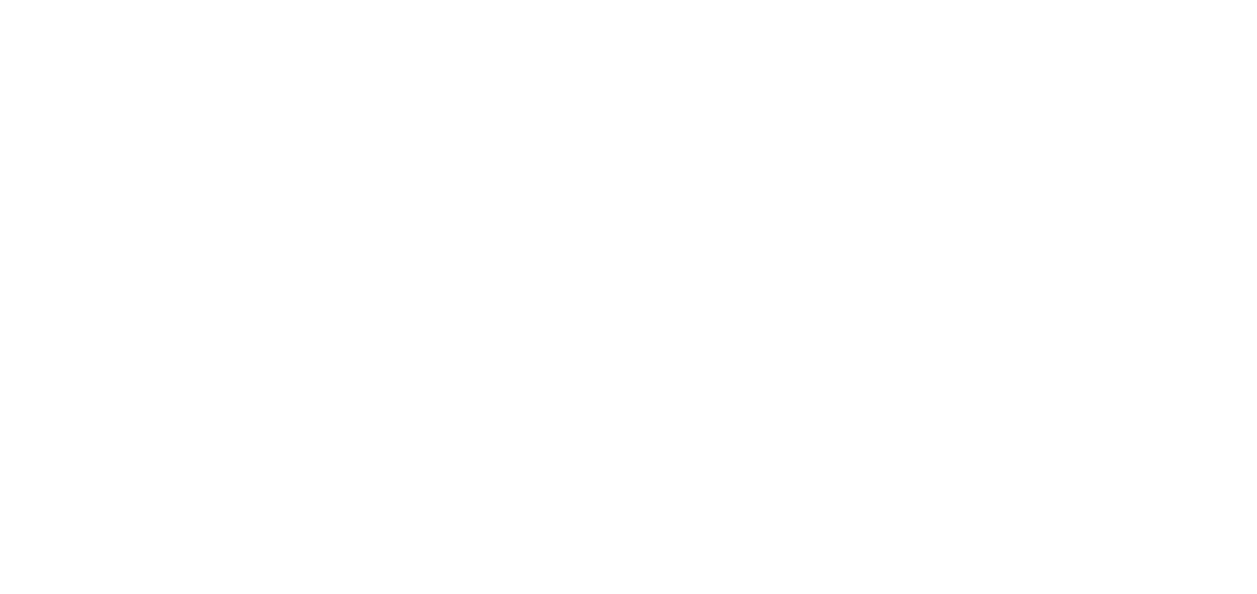 scroll, scrollTop: 0, scrollLeft: 0, axis: both 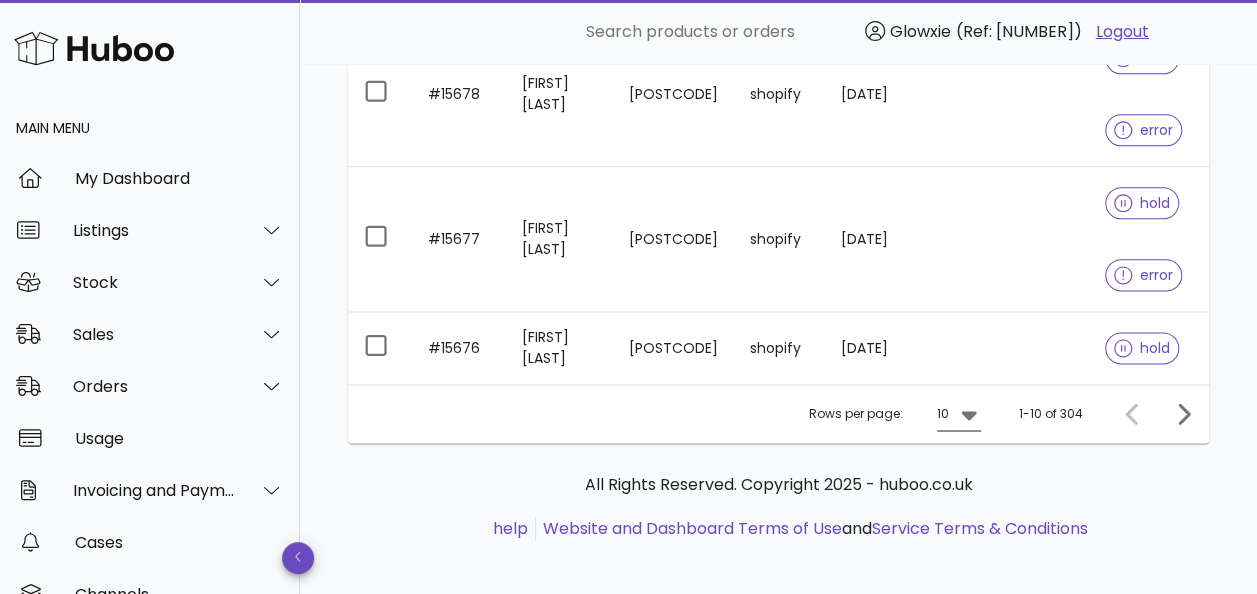 click 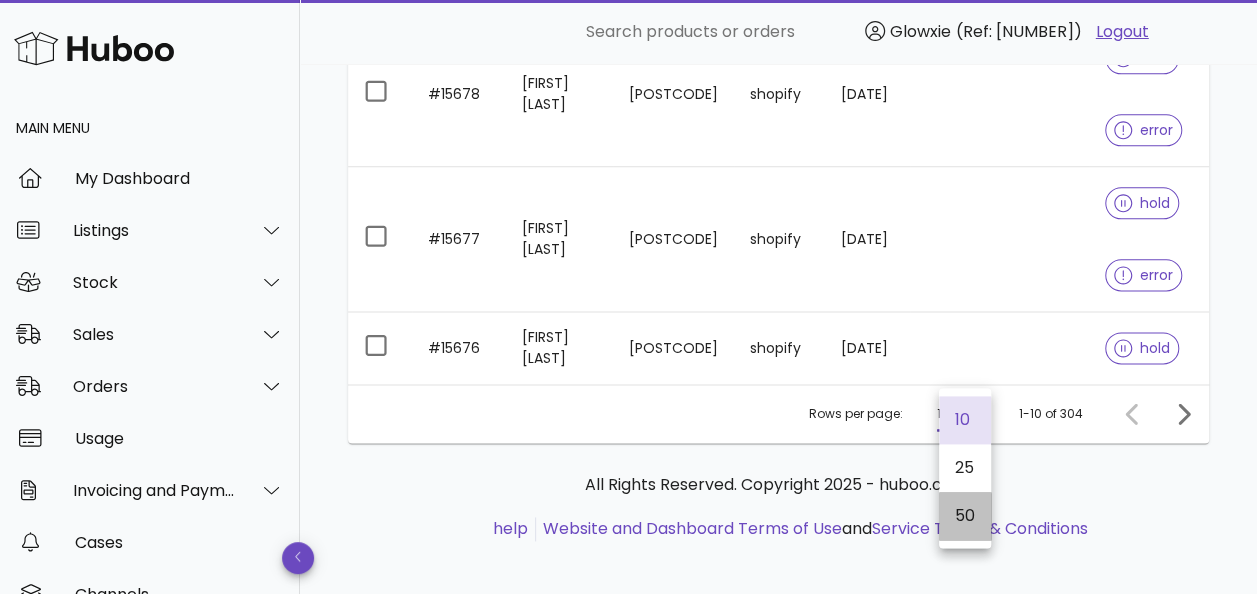 click on "50" at bounding box center (965, 516) 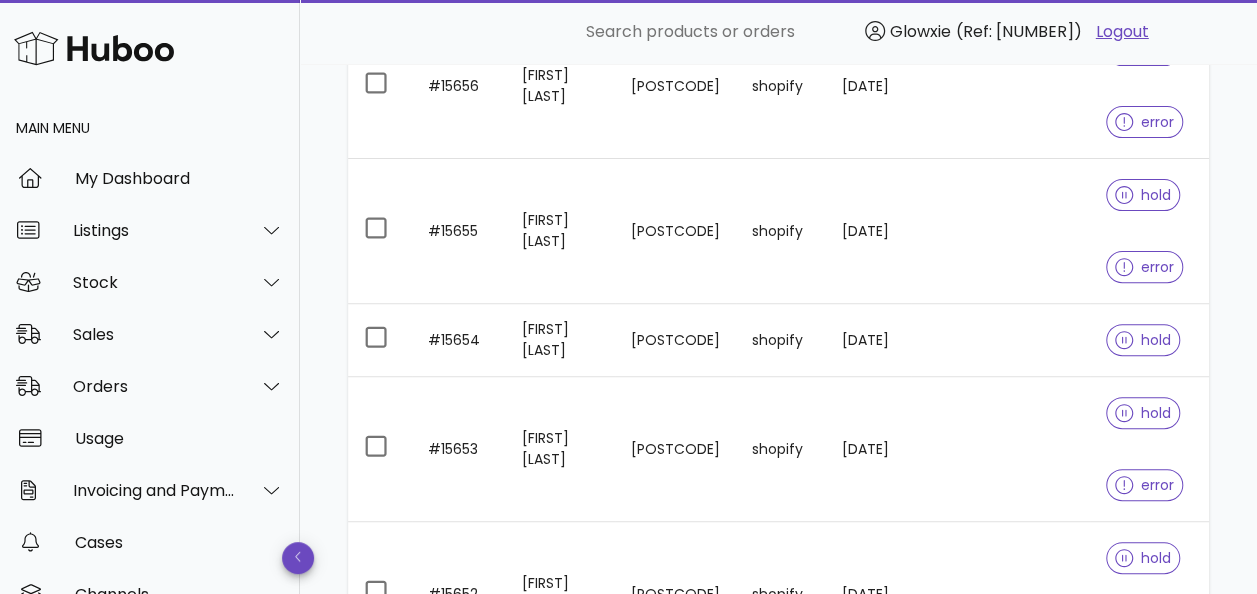 scroll, scrollTop: 3984, scrollLeft: 0, axis: vertical 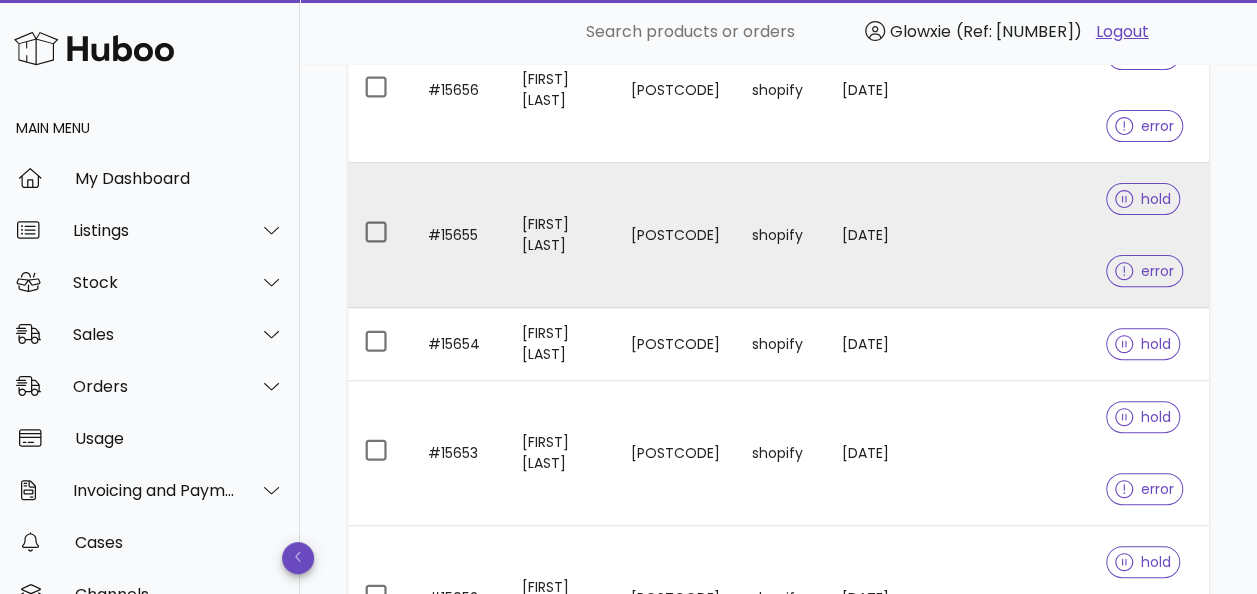 click on "[POSTCODE]" at bounding box center (675, 235) 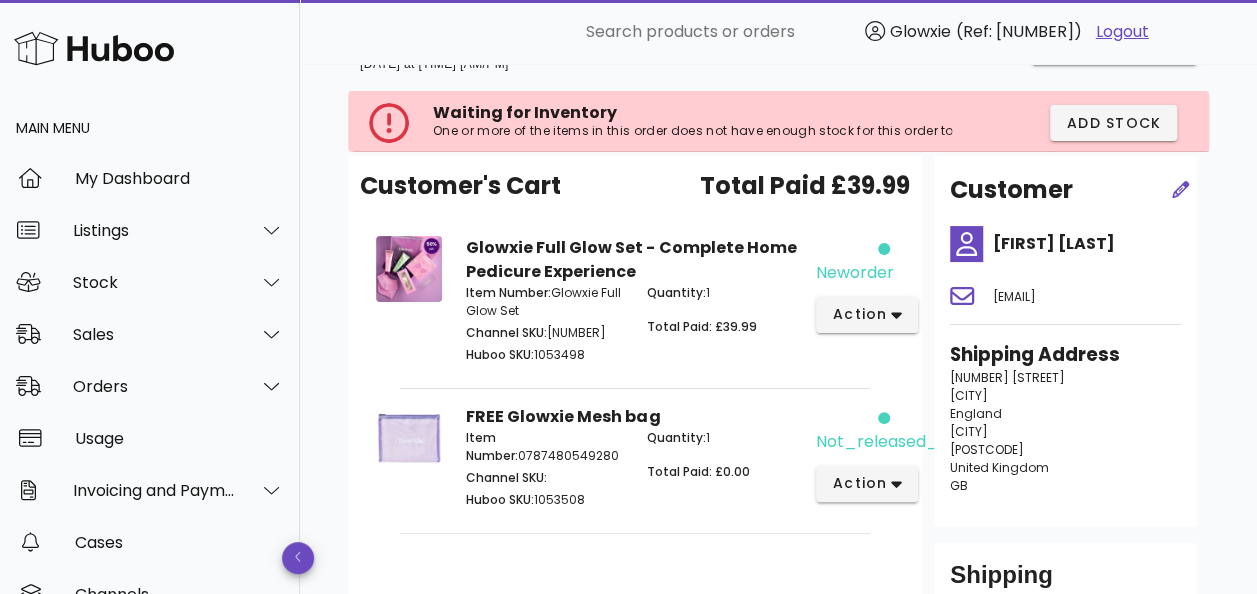 scroll, scrollTop: 35, scrollLeft: 0, axis: vertical 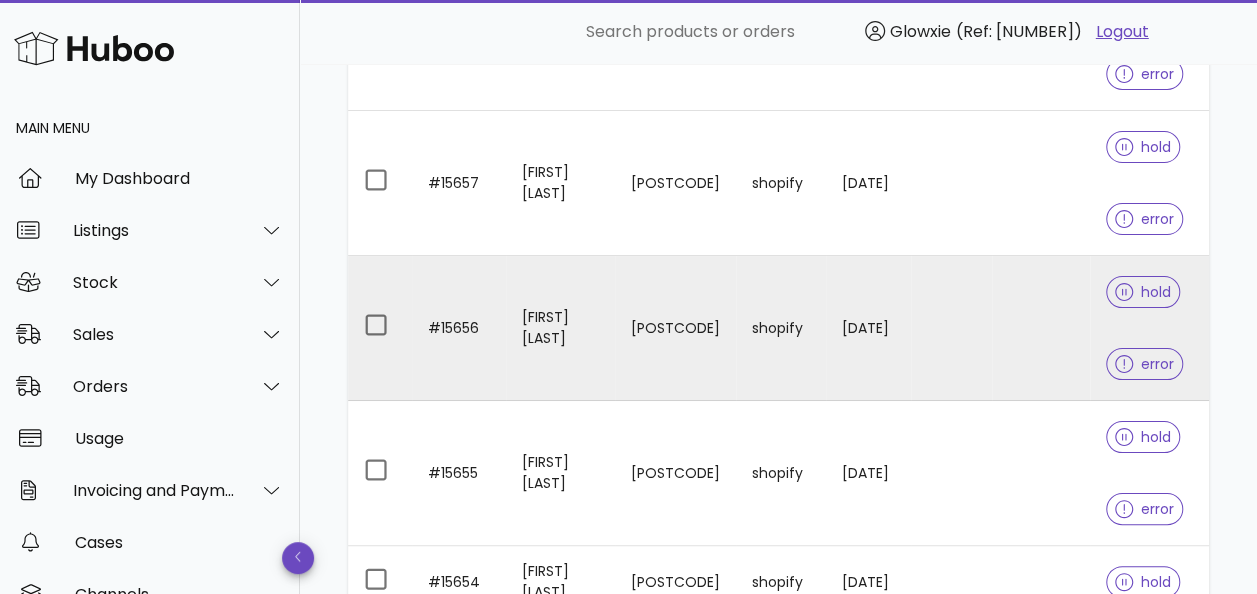 click on "[FIRST] [LAST]" at bounding box center [560, 328] 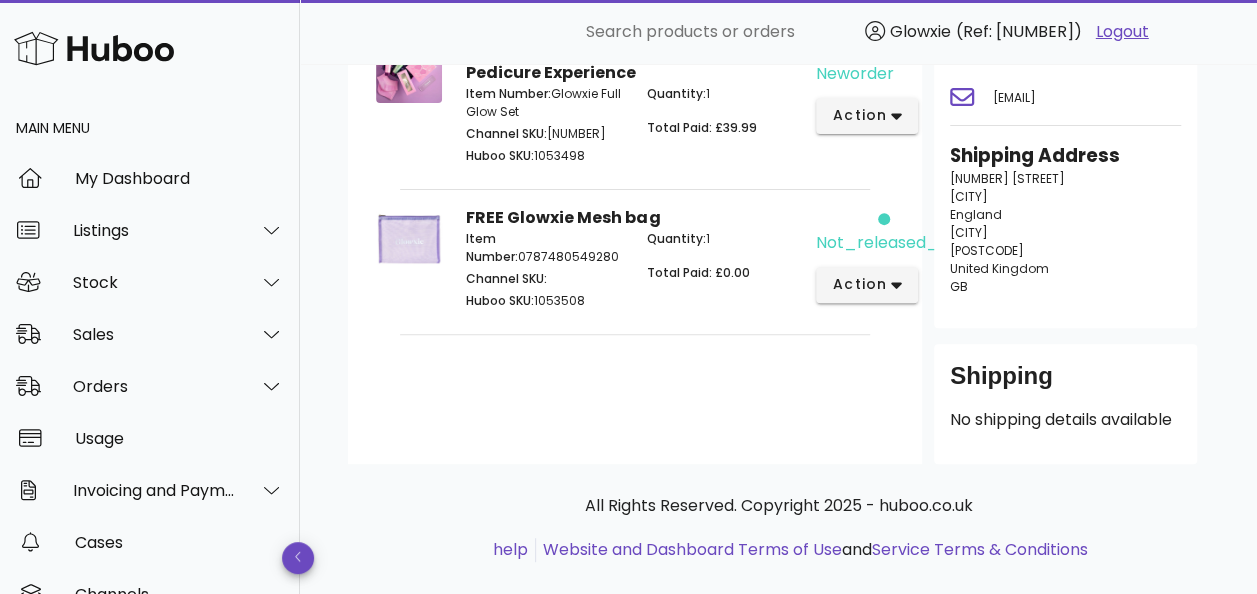 scroll, scrollTop: 273, scrollLeft: 0, axis: vertical 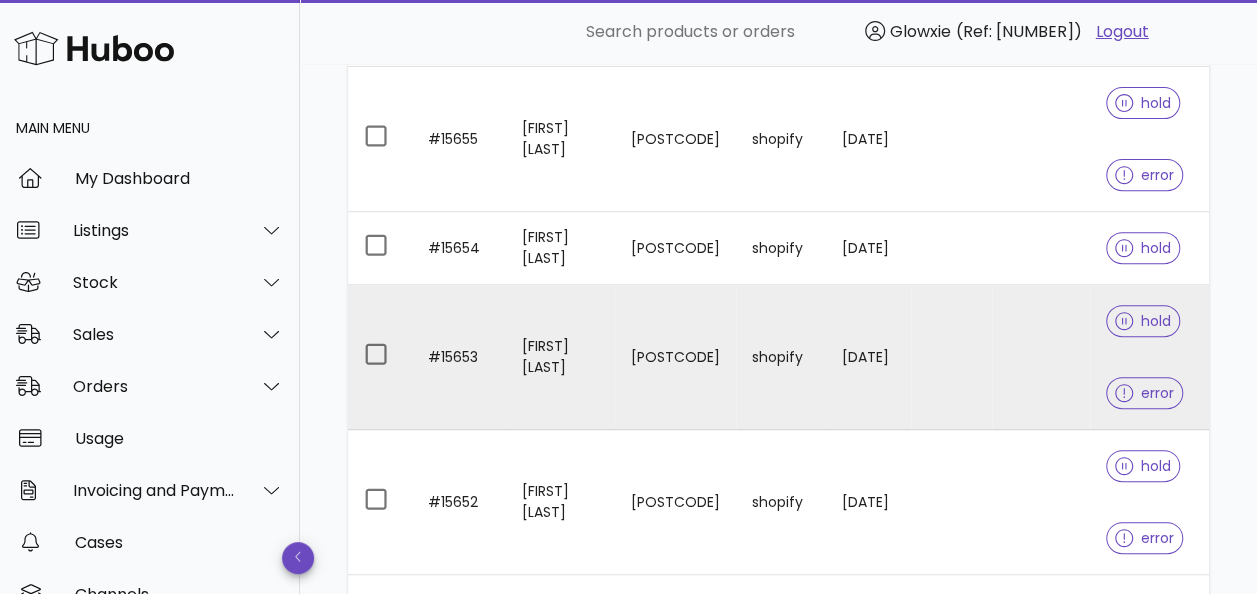 click on "[FIRST] [LAST]" at bounding box center [560, 357] 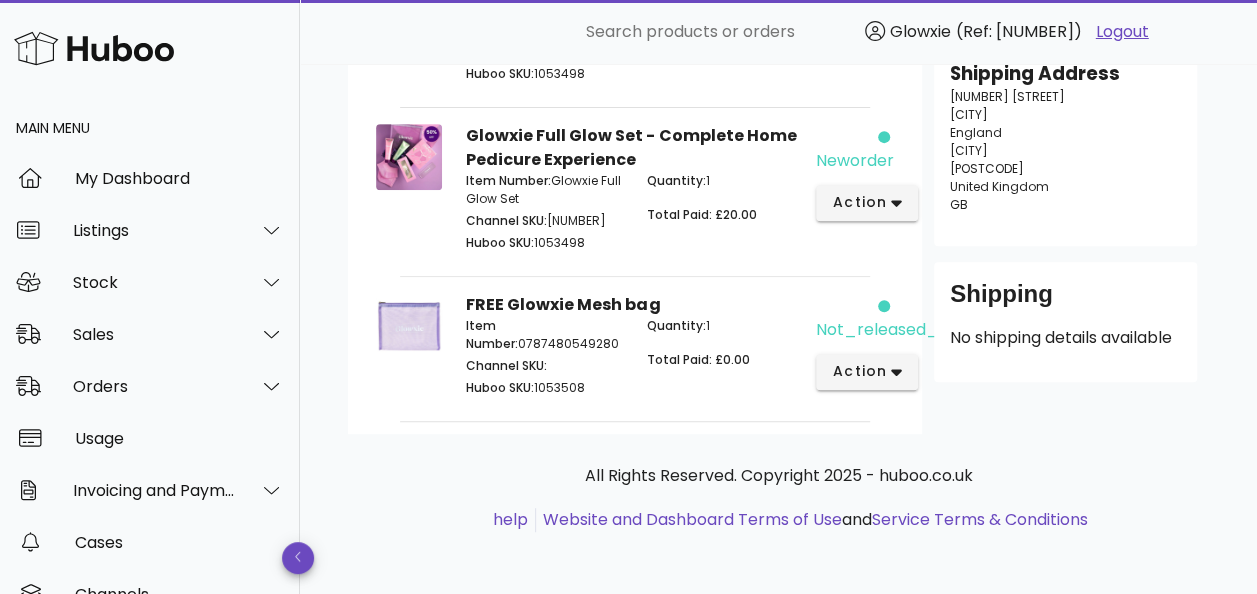 scroll, scrollTop: 333, scrollLeft: 0, axis: vertical 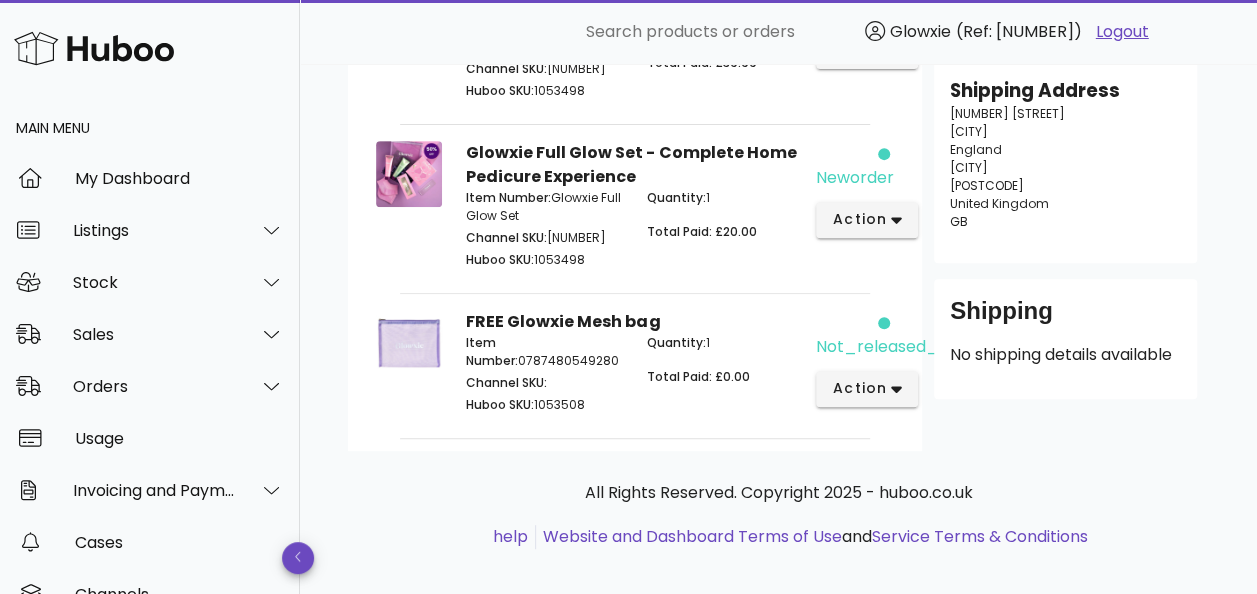 click at bounding box center [409, 174] 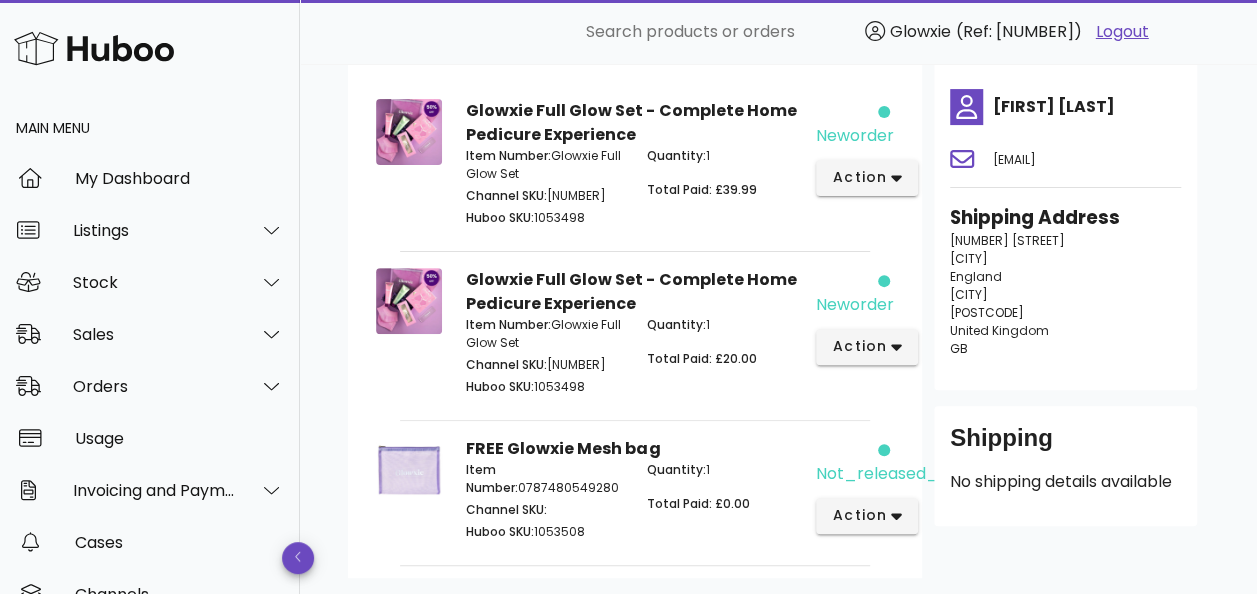 scroll, scrollTop: 205, scrollLeft: 0, axis: vertical 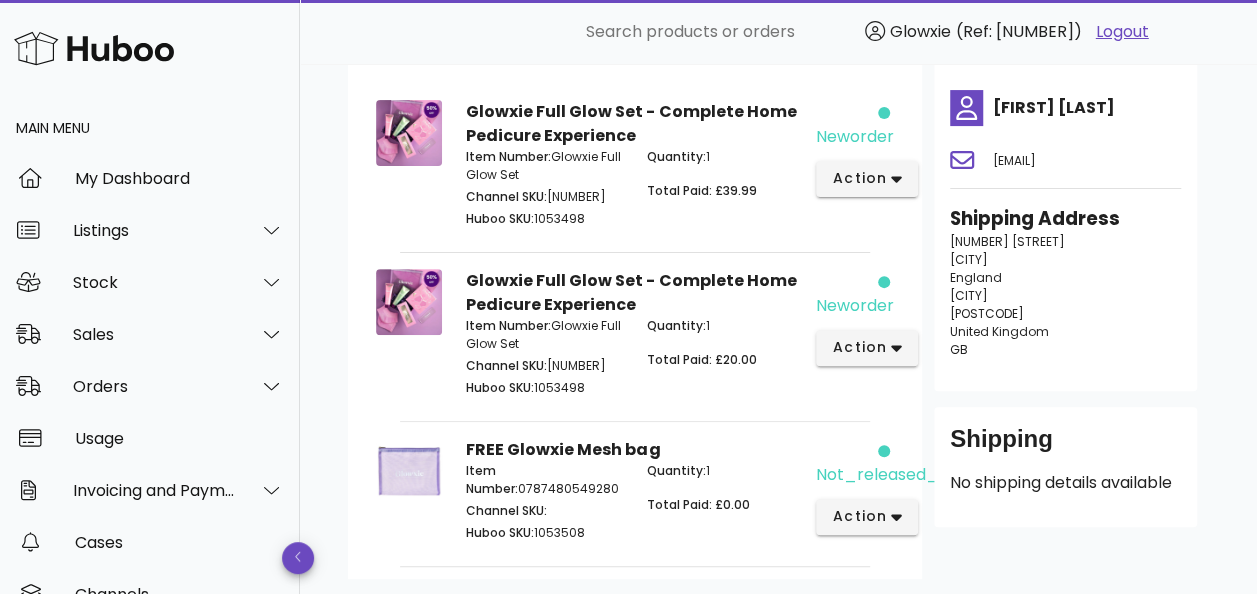 click at bounding box center (409, 133) 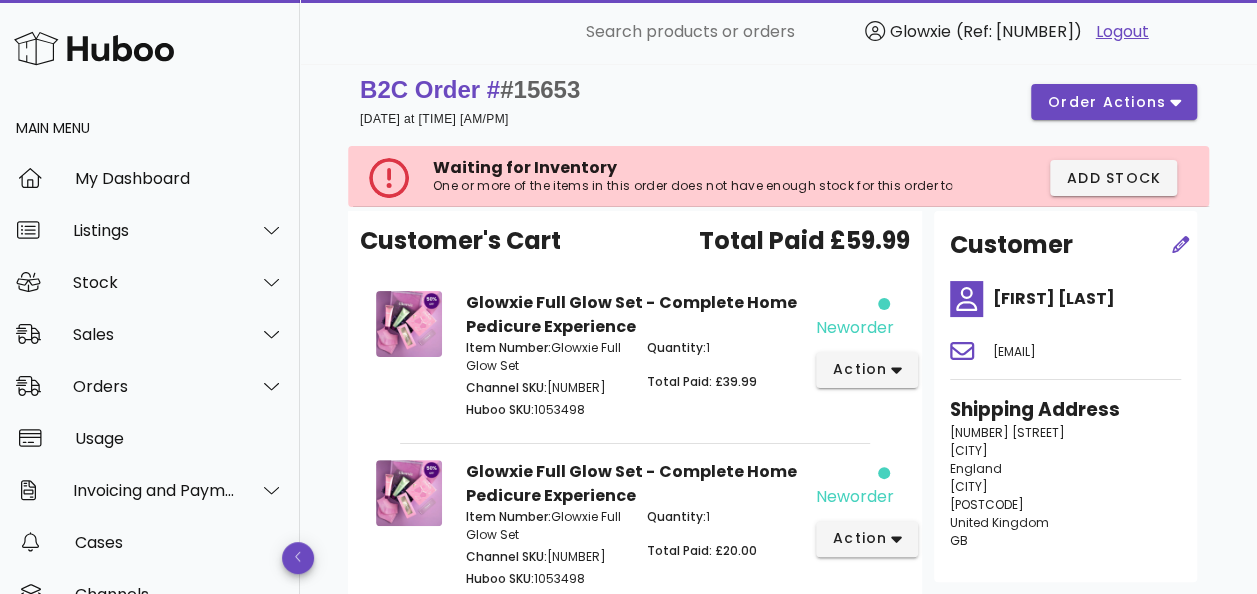 scroll, scrollTop: 0, scrollLeft: 0, axis: both 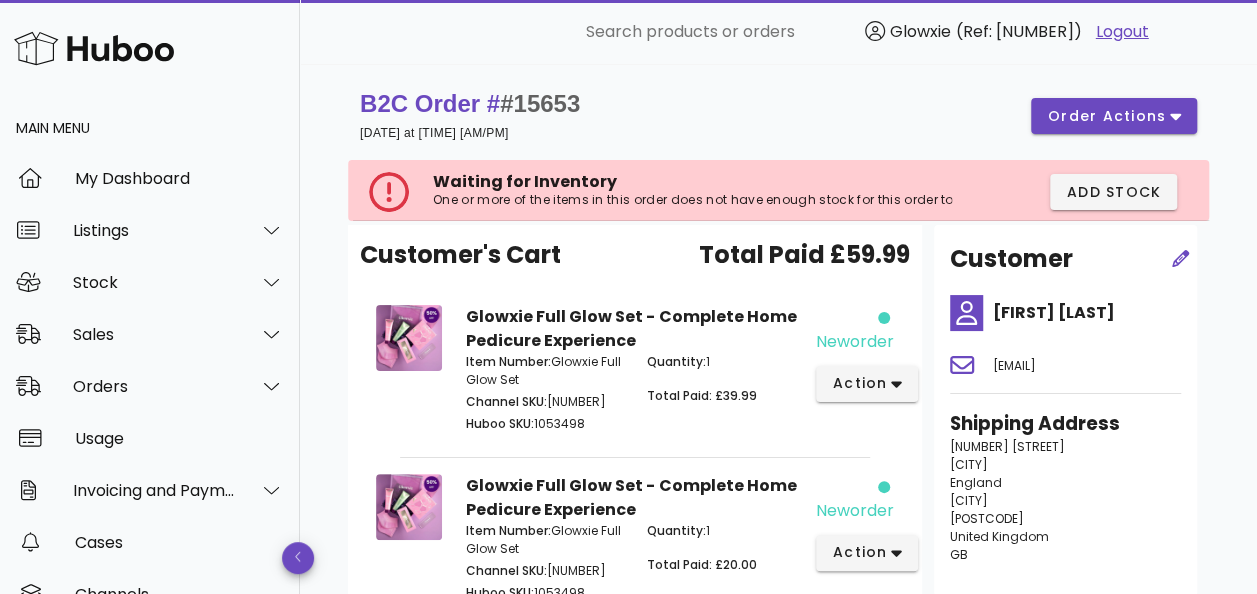 click on "Total Paid: £39.99" at bounding box center [702, 395] 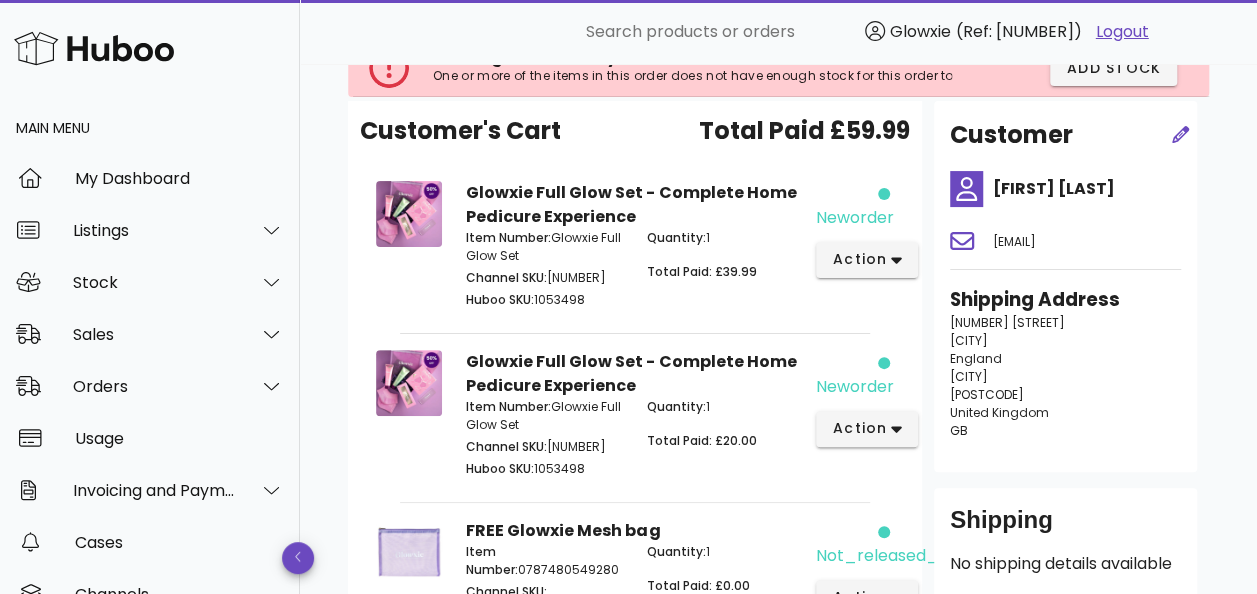 scroll, scrollTop: 350, scrollLeft: 0, axis: vertical 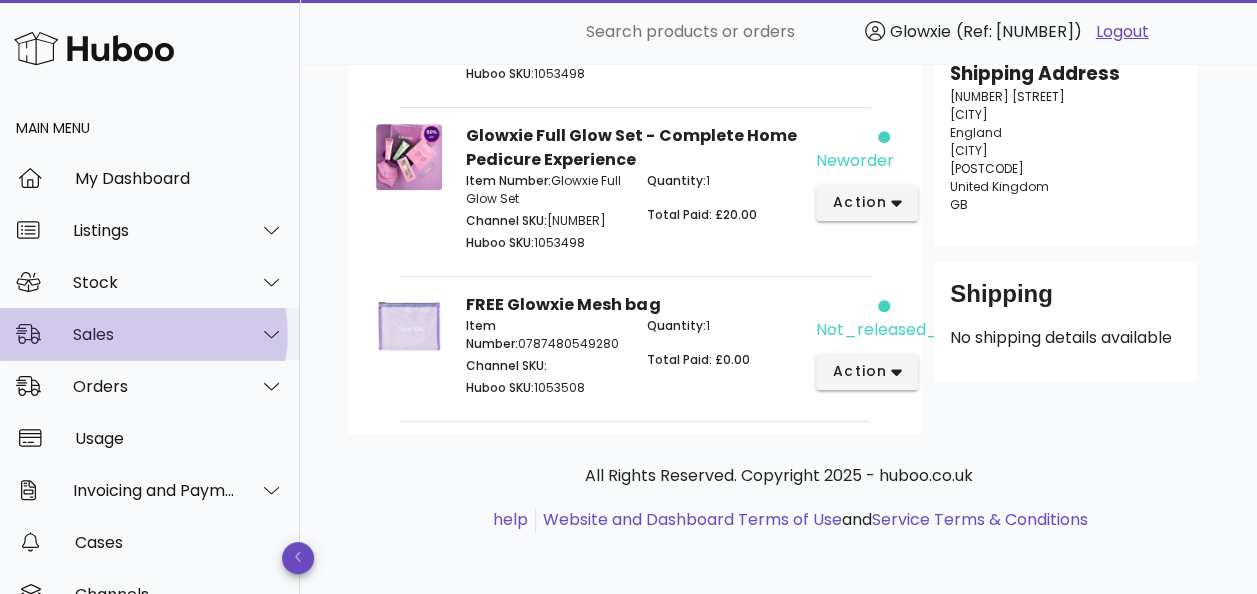 click on "Sales" at bounding box center (150, 334) 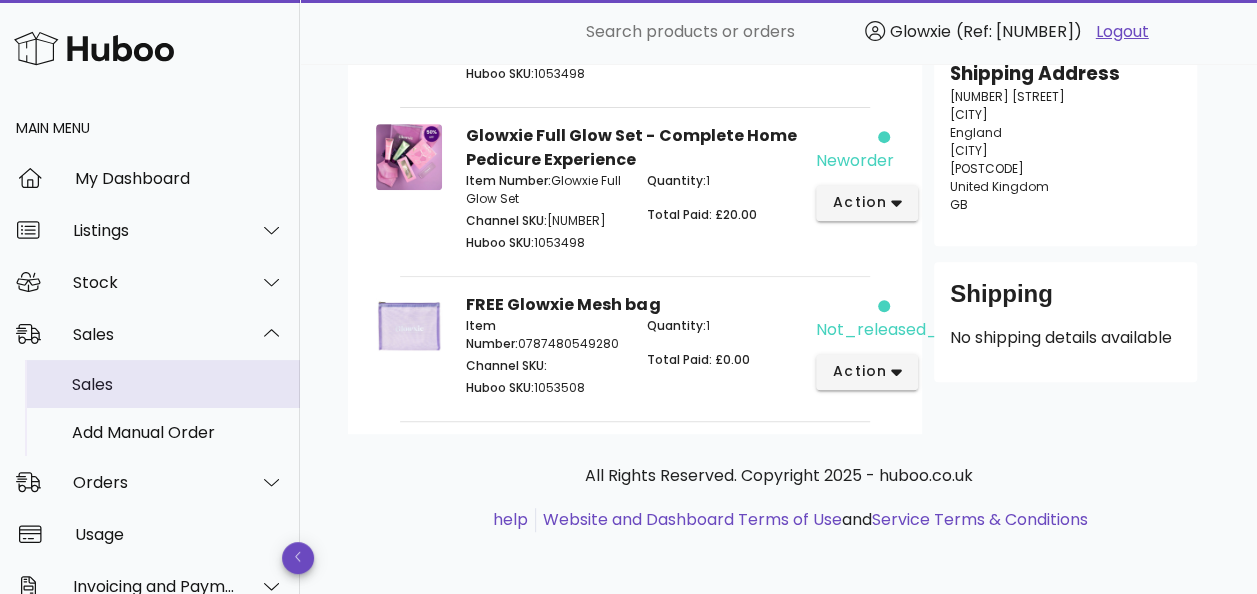 click on "Sales" at bounding box center (178, 384) 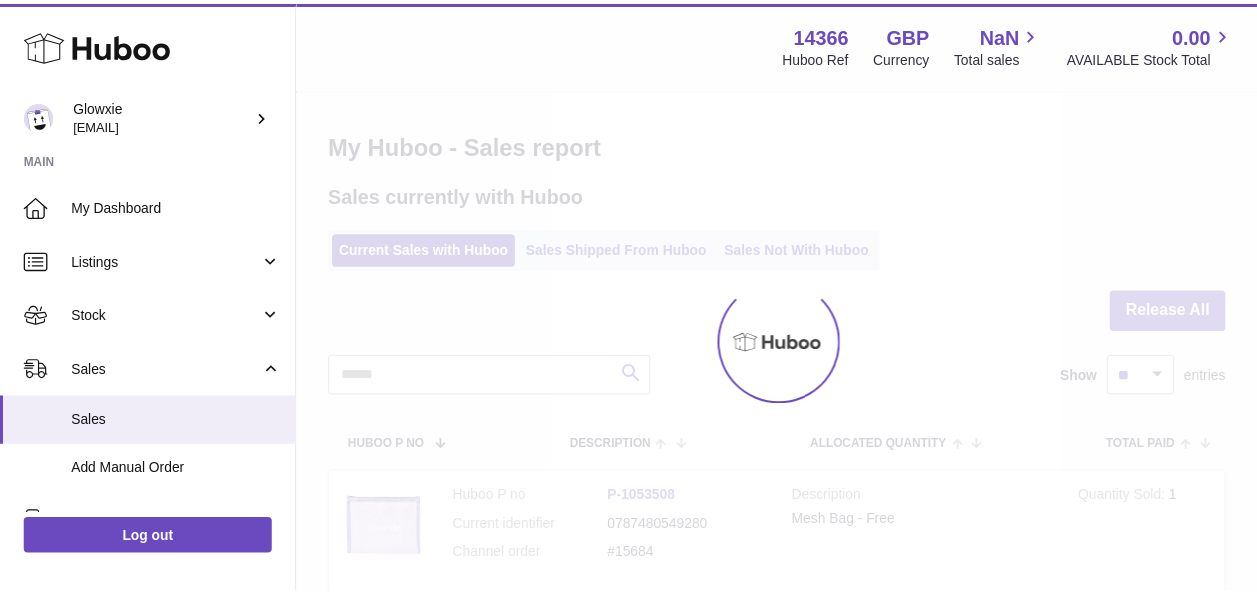 scroll, scrollTop: 0, scrollLeft: 0, axis: both 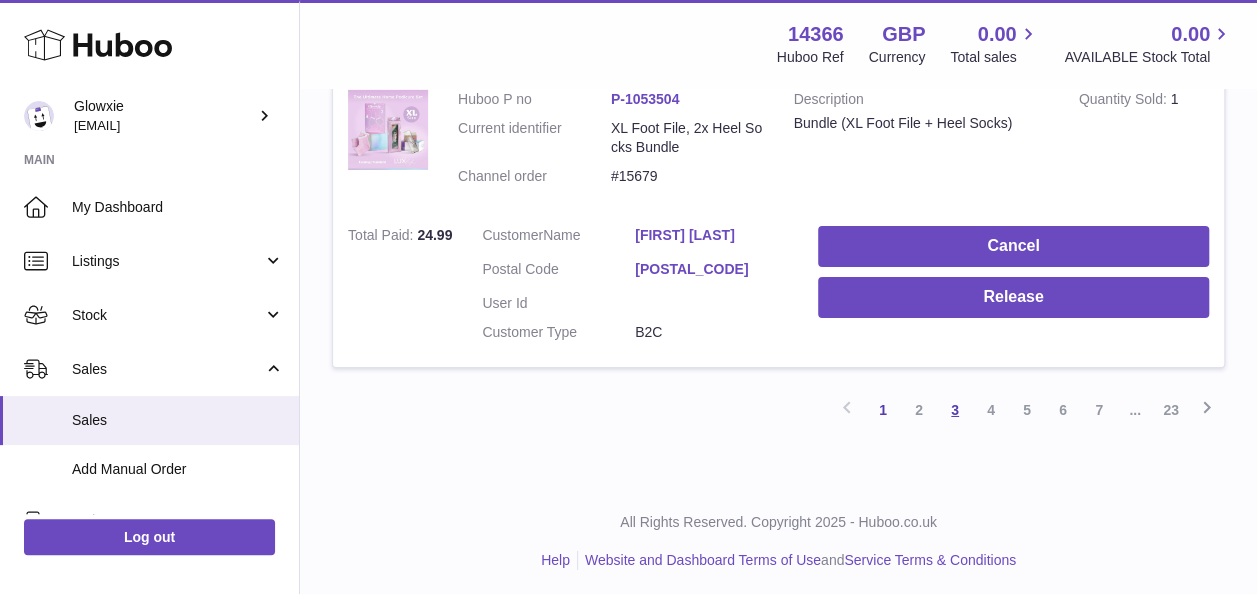 click on "3" at bounding box center [955, 410] 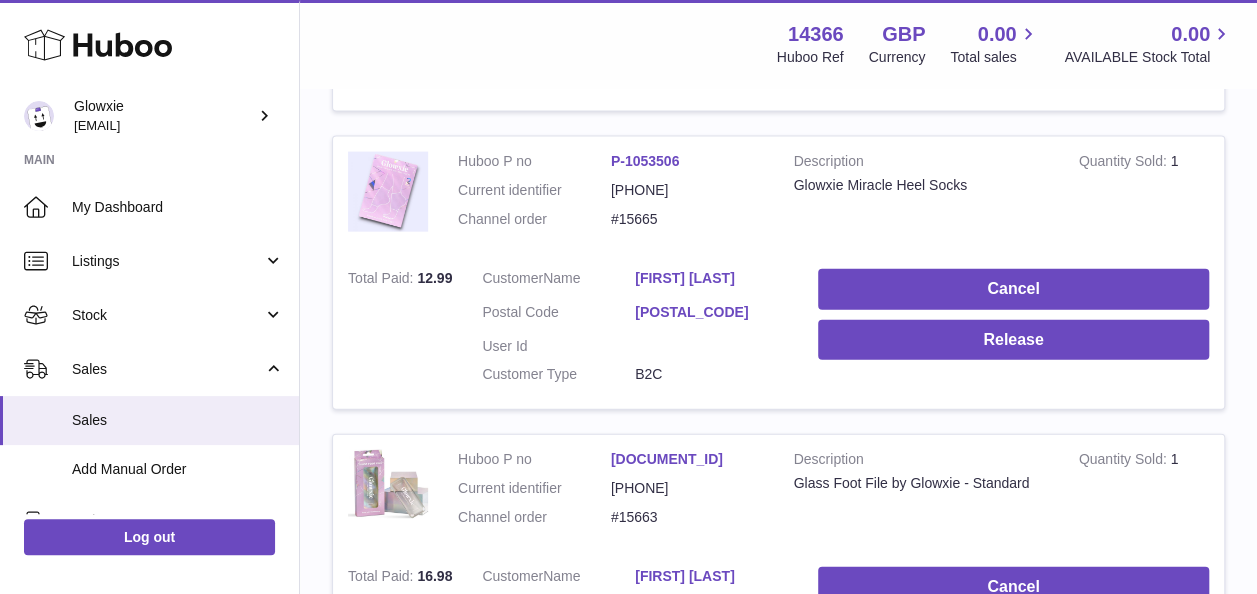 scroll, scrollTop: 2144, scrollLeft: 0, axis: vertical 